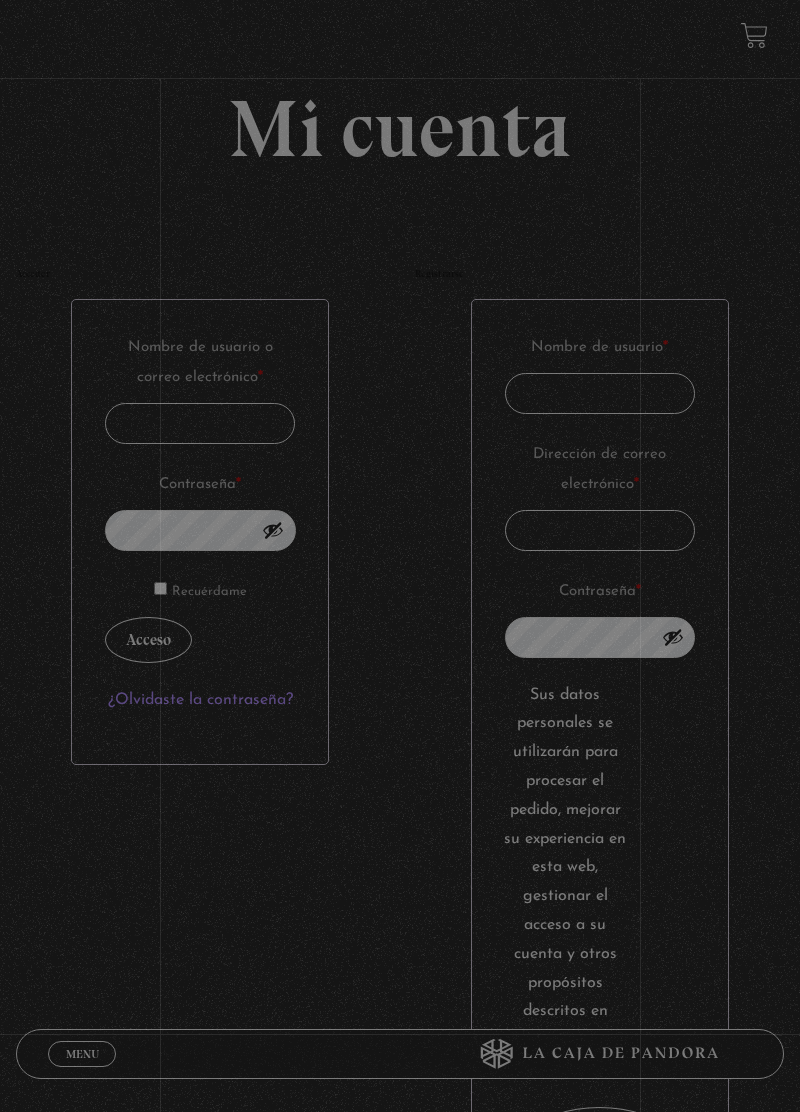 scroll, scrollTop: 0, scrollLeft: 0, axis: both 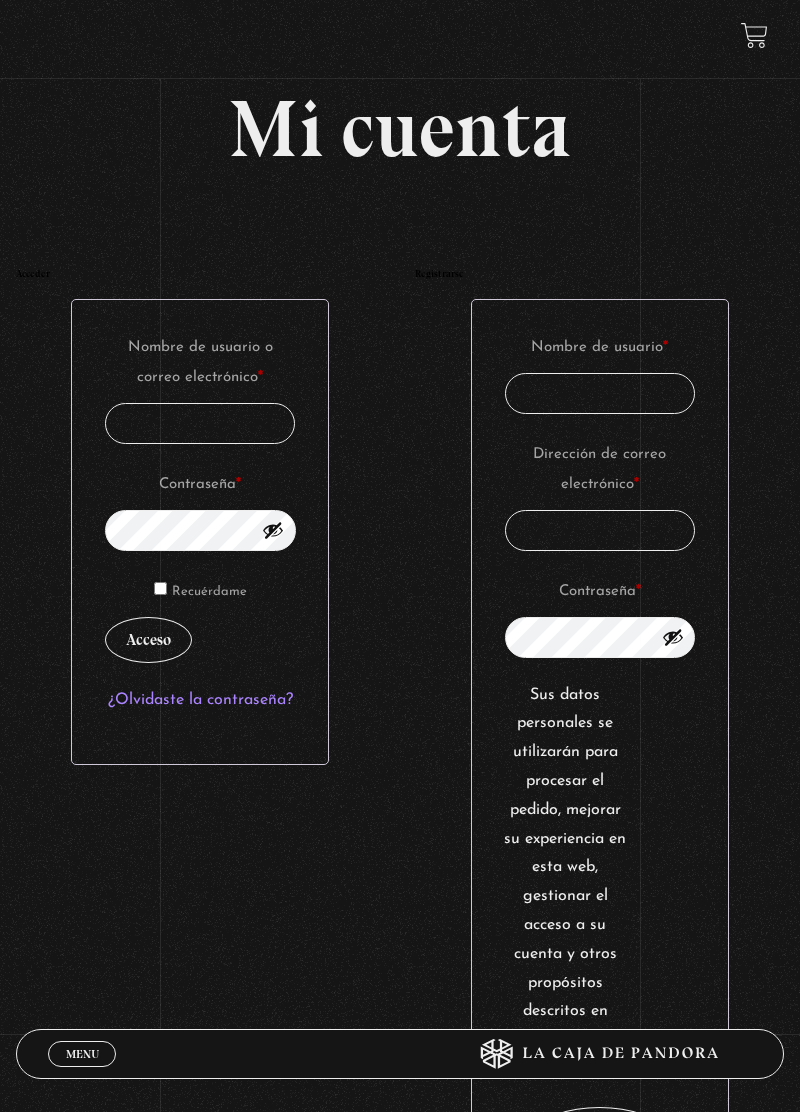 click on "Nombre de usuario o correo electrónico  * Obligatorio" at bounding box center (200, 423) 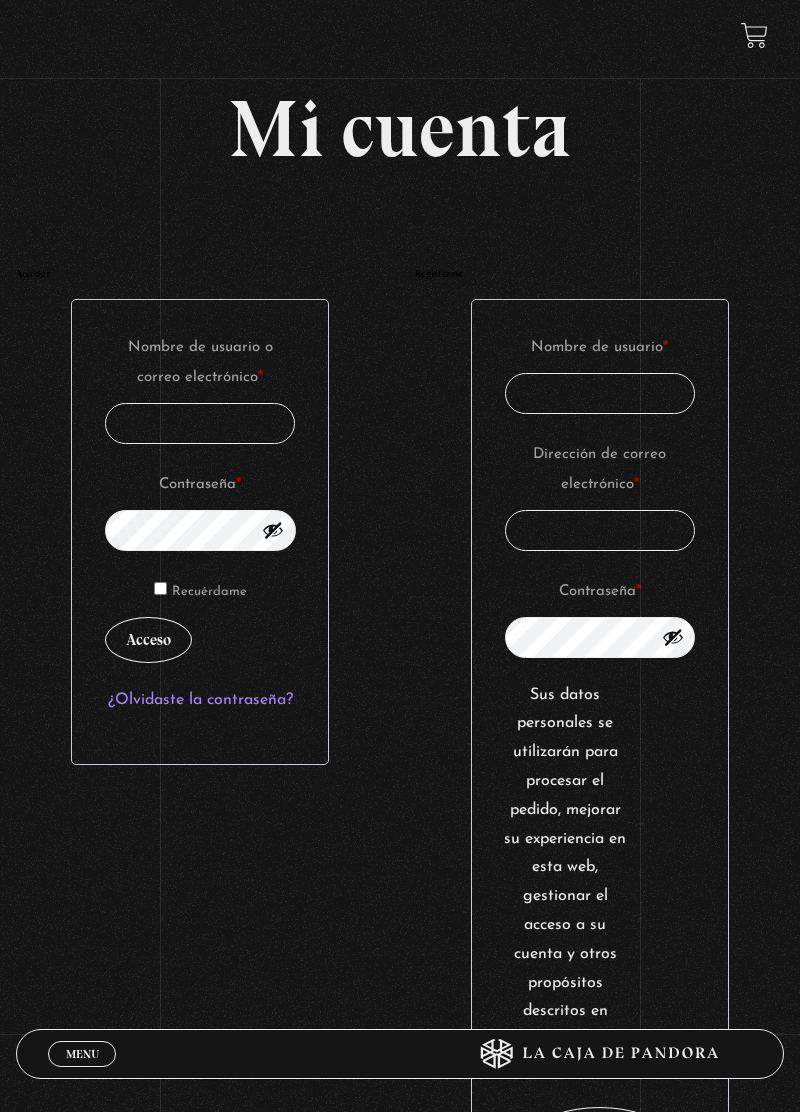 type on "[NAME]" 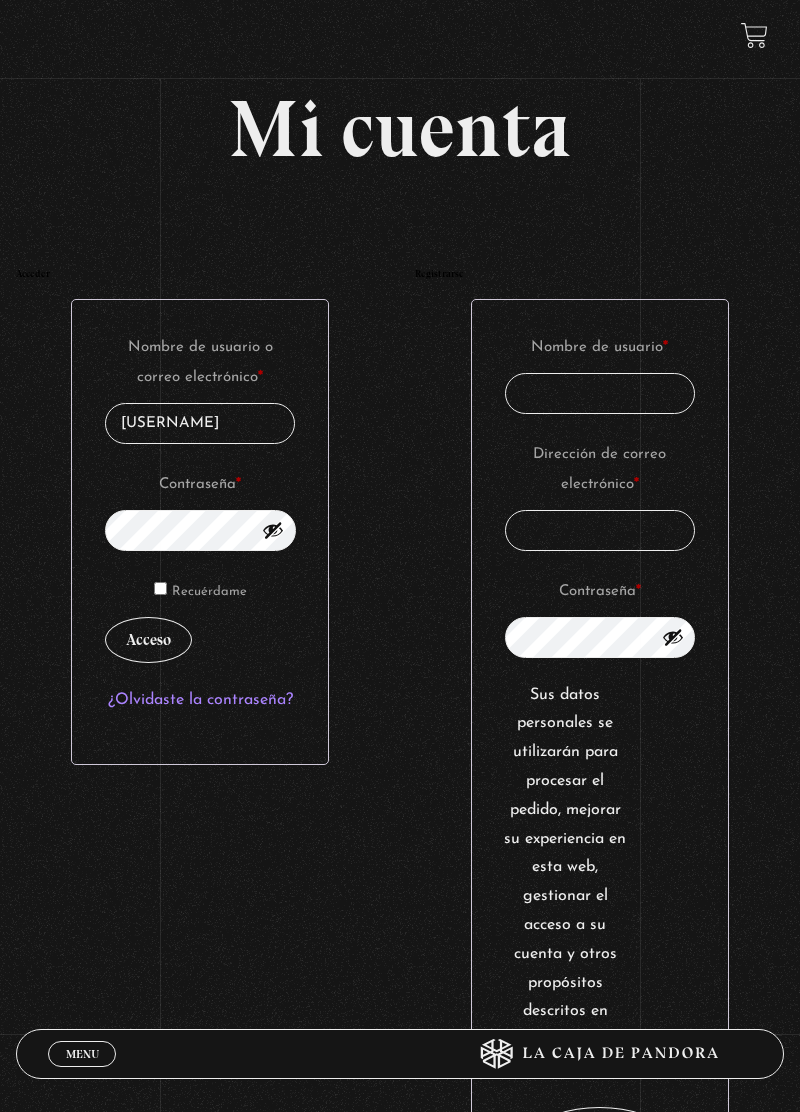 click on "Acceso" at bounding box center [148, 640] 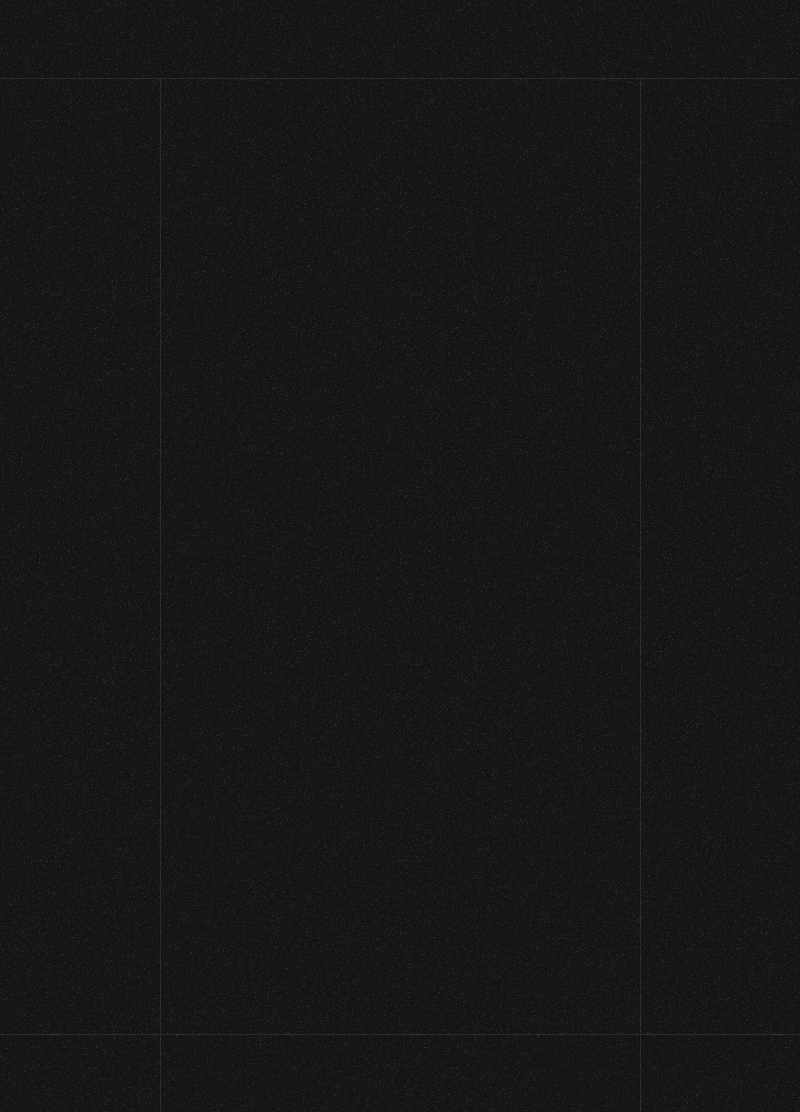 scroll, scrollTop: 0, scrollLeft: 0, axis: both 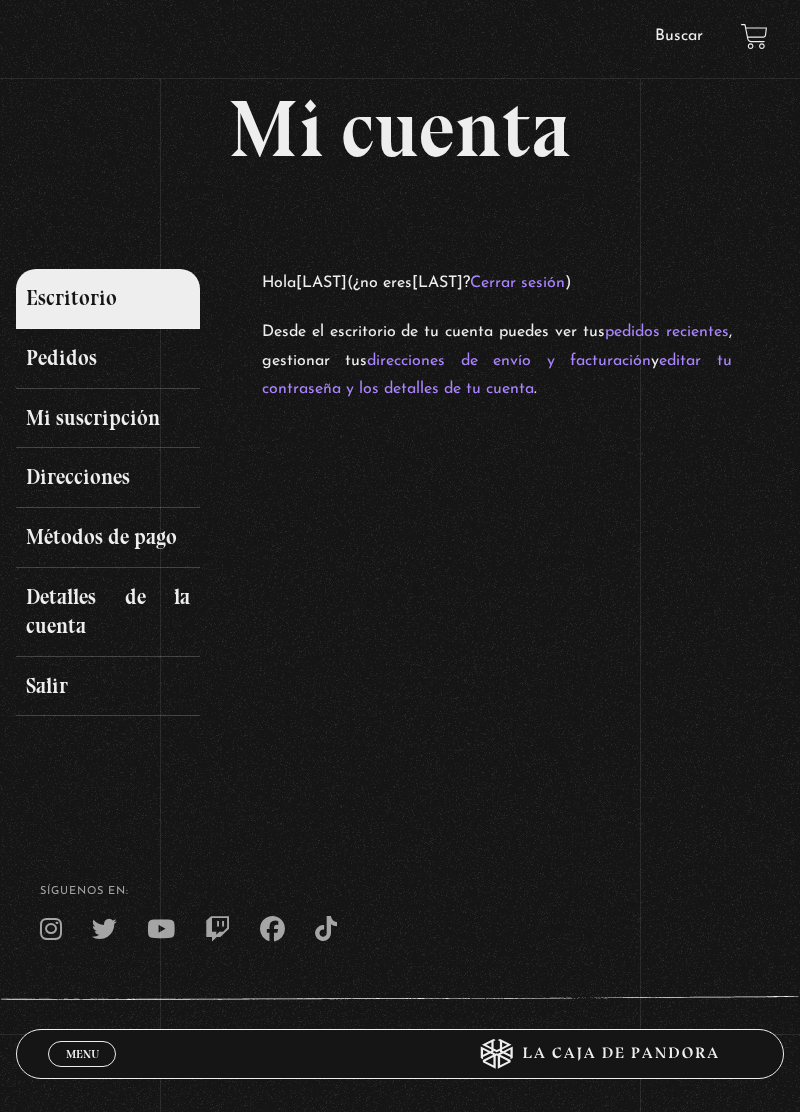 click on "Cerrar" at bounding box center (82, 1071) 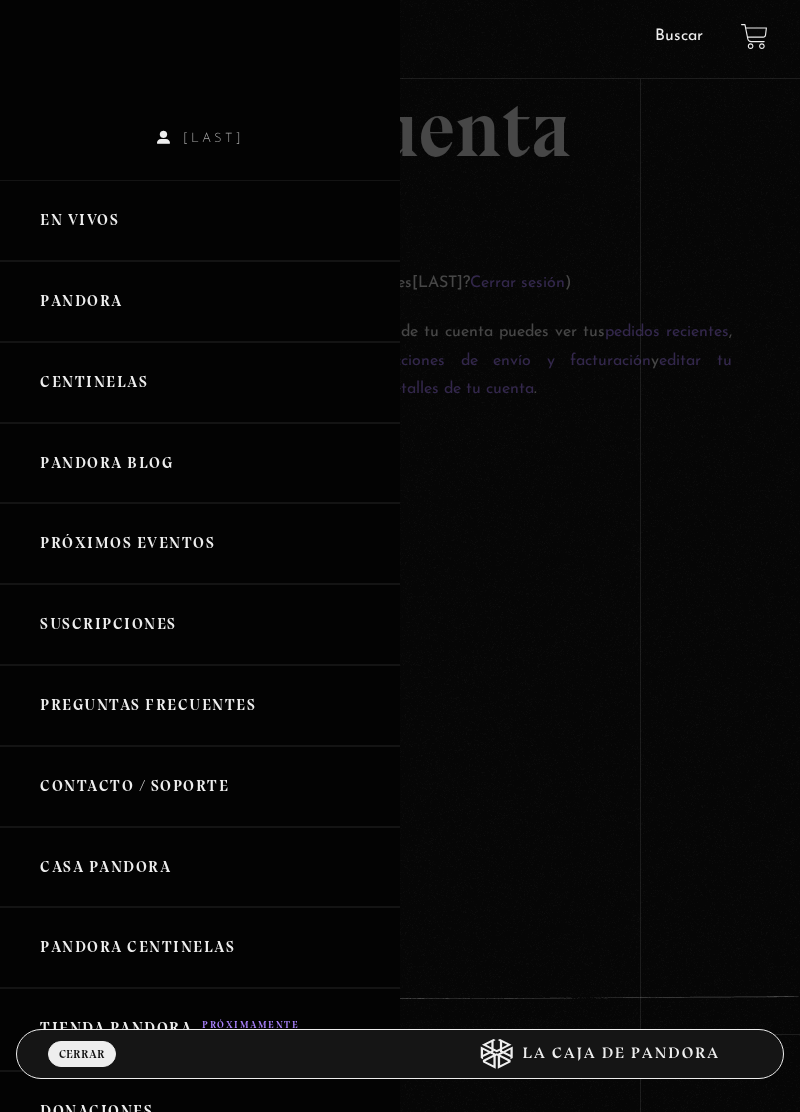 click on "Centinelas" at bounding box center [200, 382] 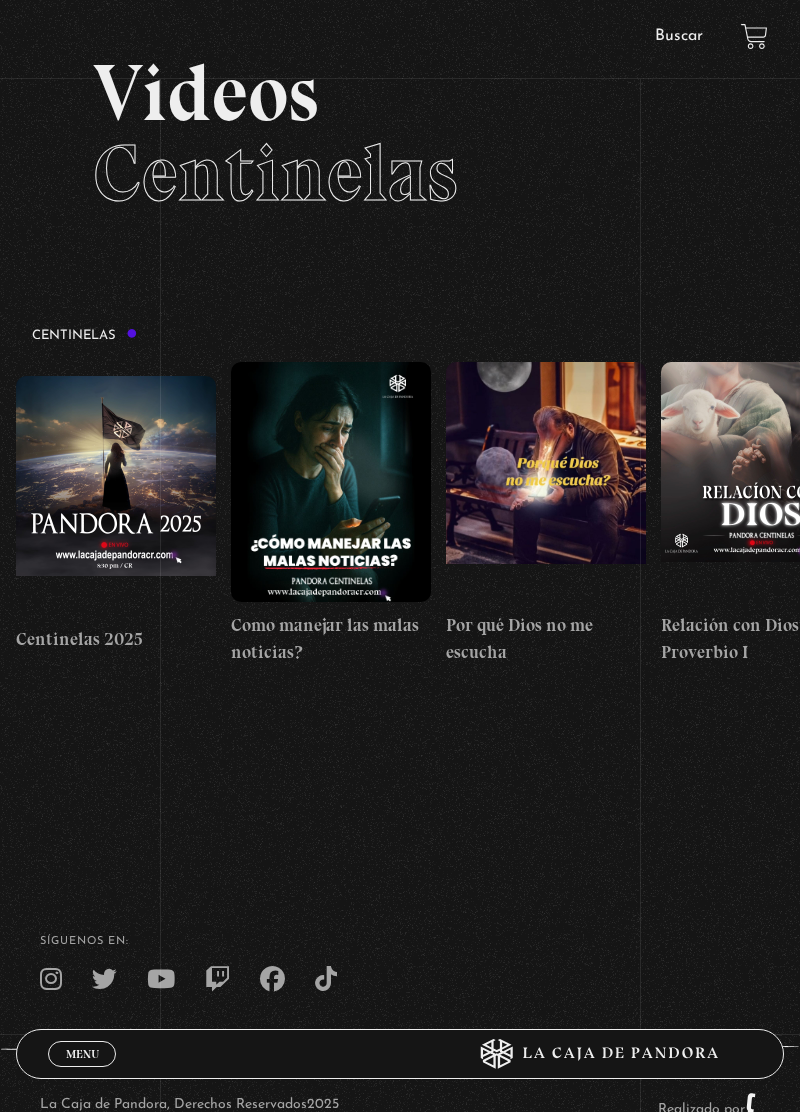 scroll, scrollTop: 134, scrollLeft: 0, axis: vertical 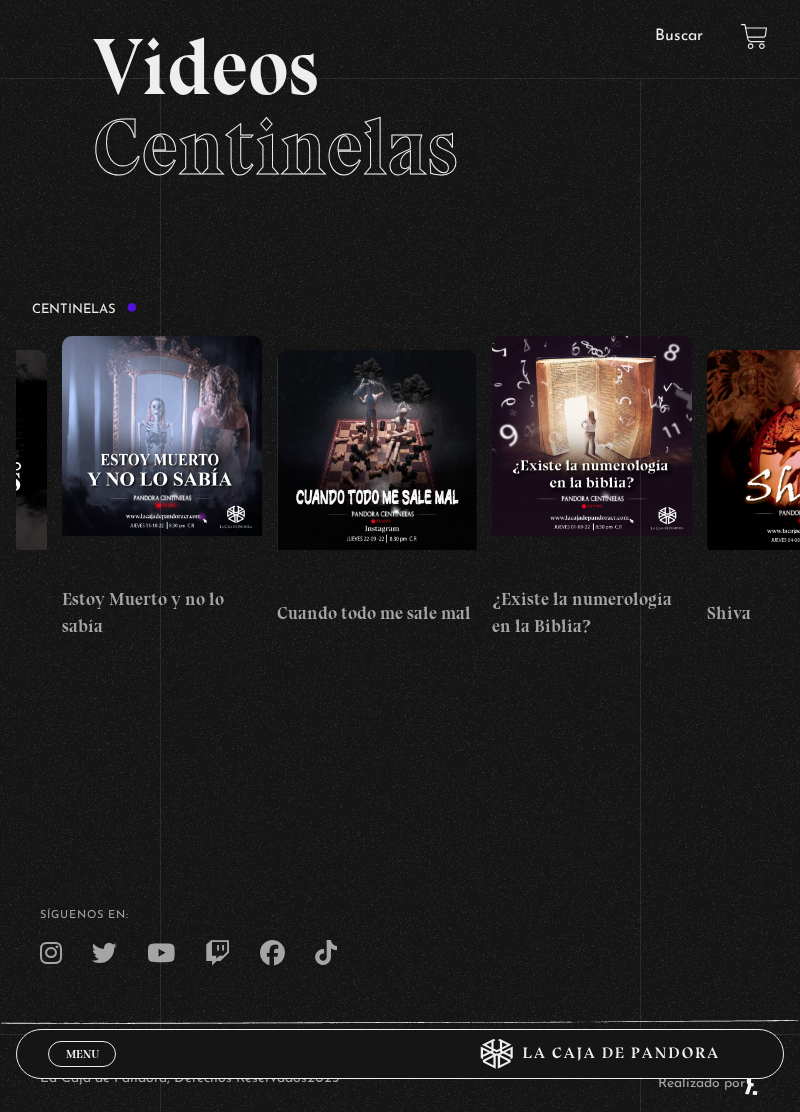 click at bounding box center (592, 456) 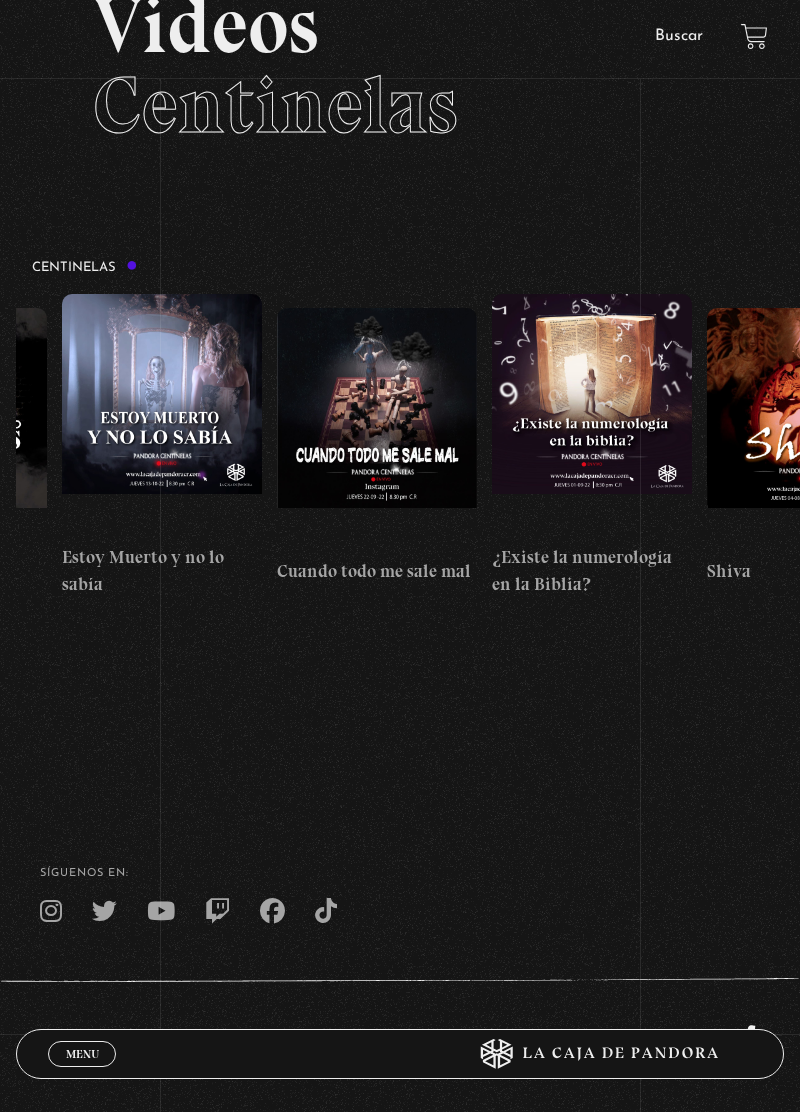 scroll, scrollTop: 218, scrollLeft: 0, axis: vertical 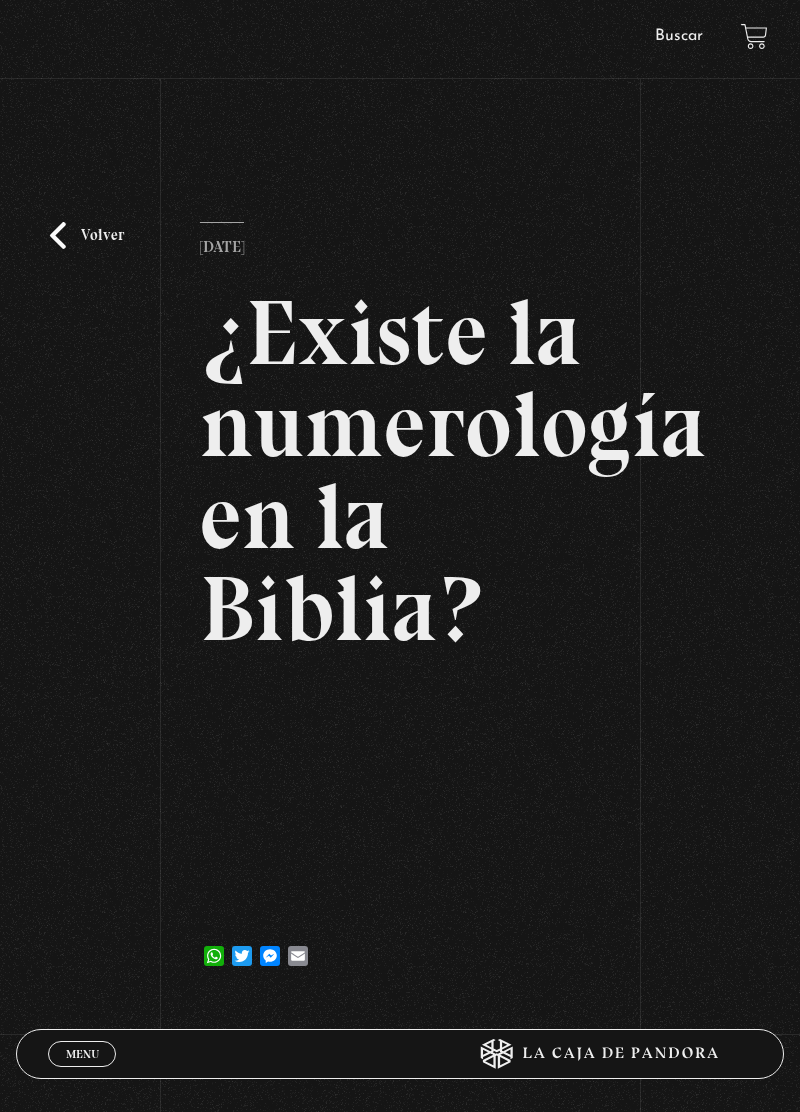 click on "Volver" at bounding box center (87, 235) 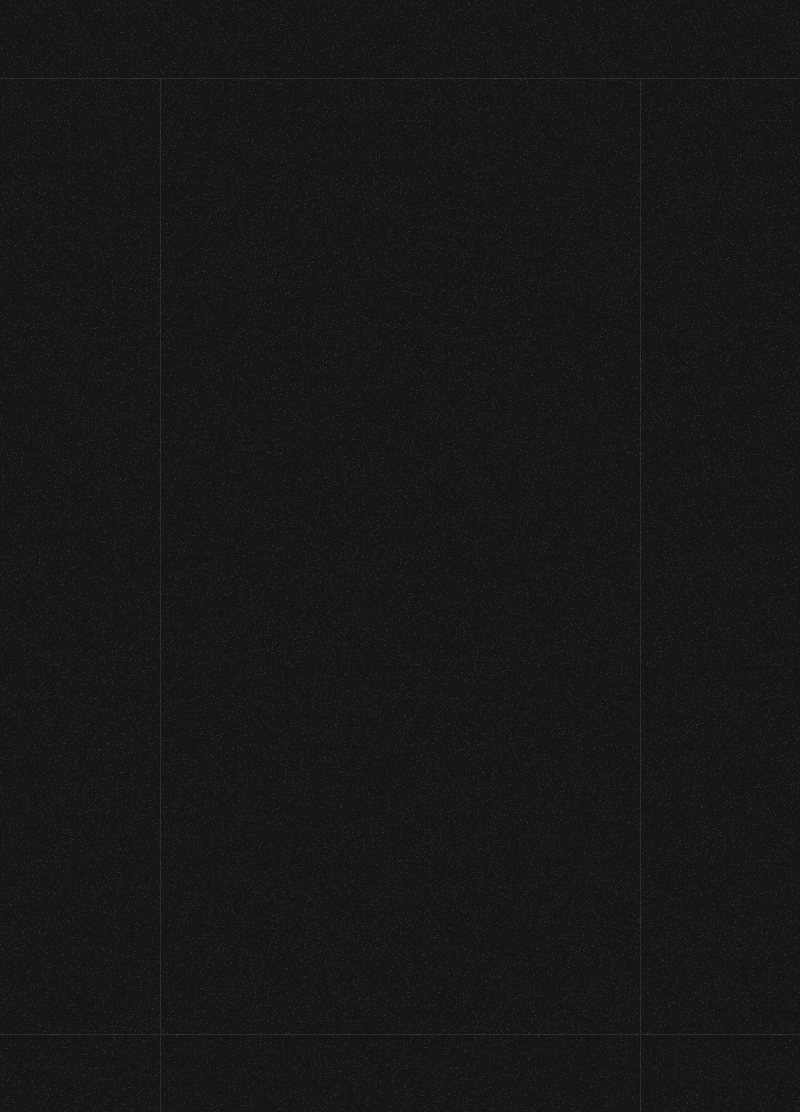 scroll, scrollTop: 226, scrollLeft: 0, axis: vertical 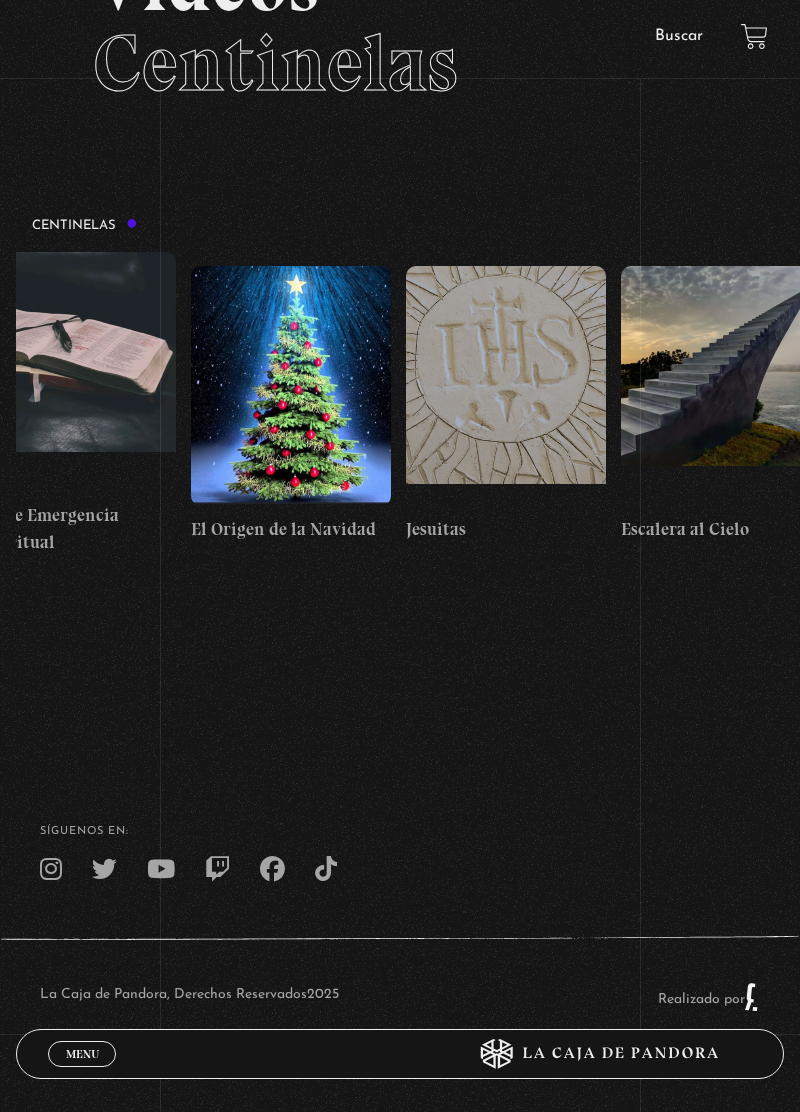 click at bounding box center [506, 386] 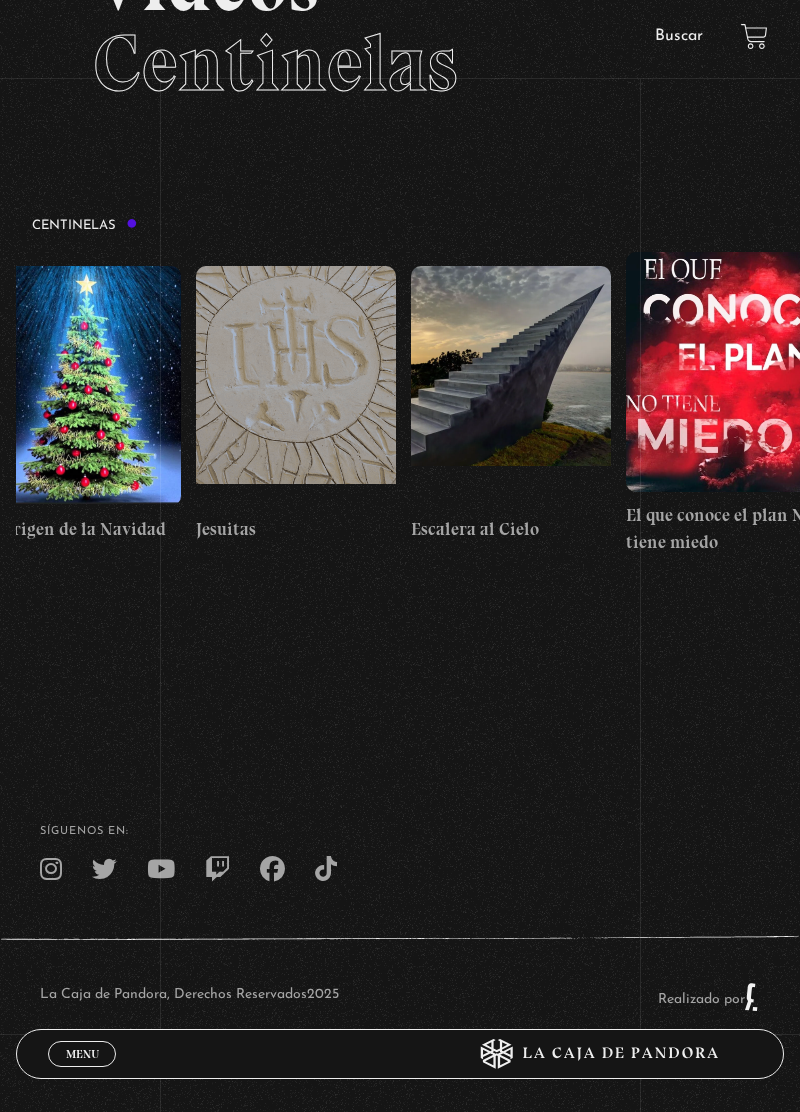 scroll, scrollTop: 0, scrollLeft: 16194, axis: horizontal 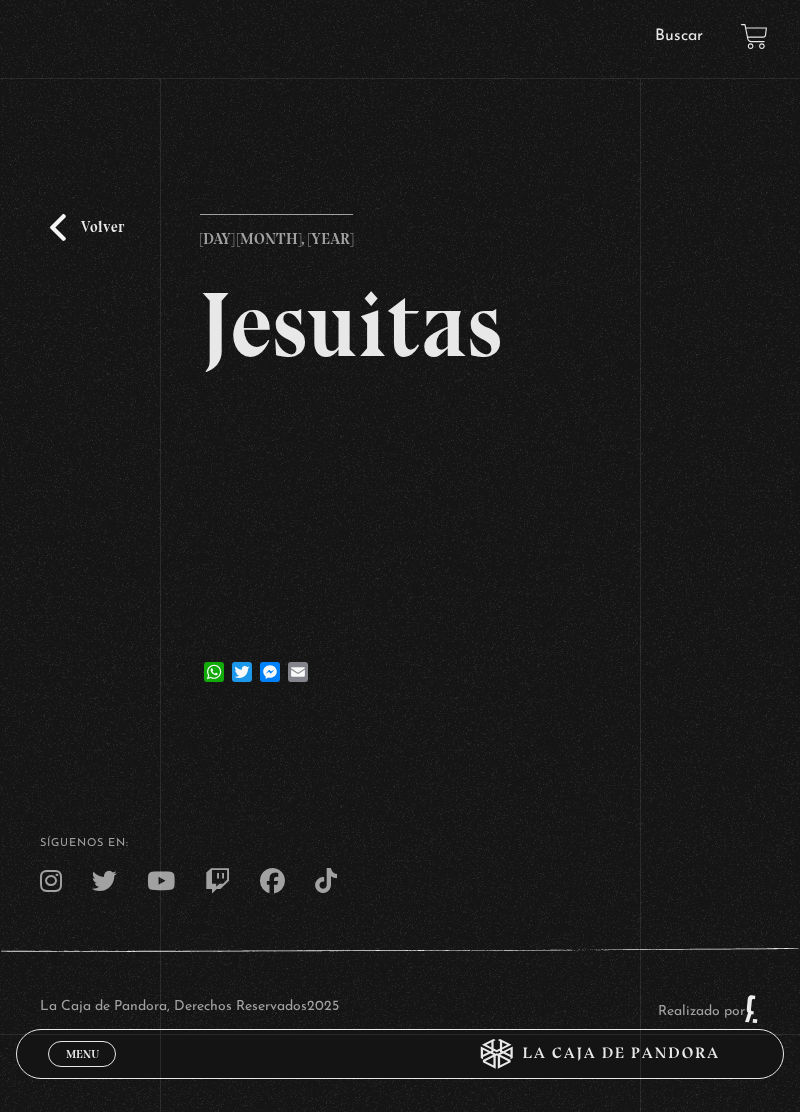 click on "Volver" at bounding box center [87, 227] 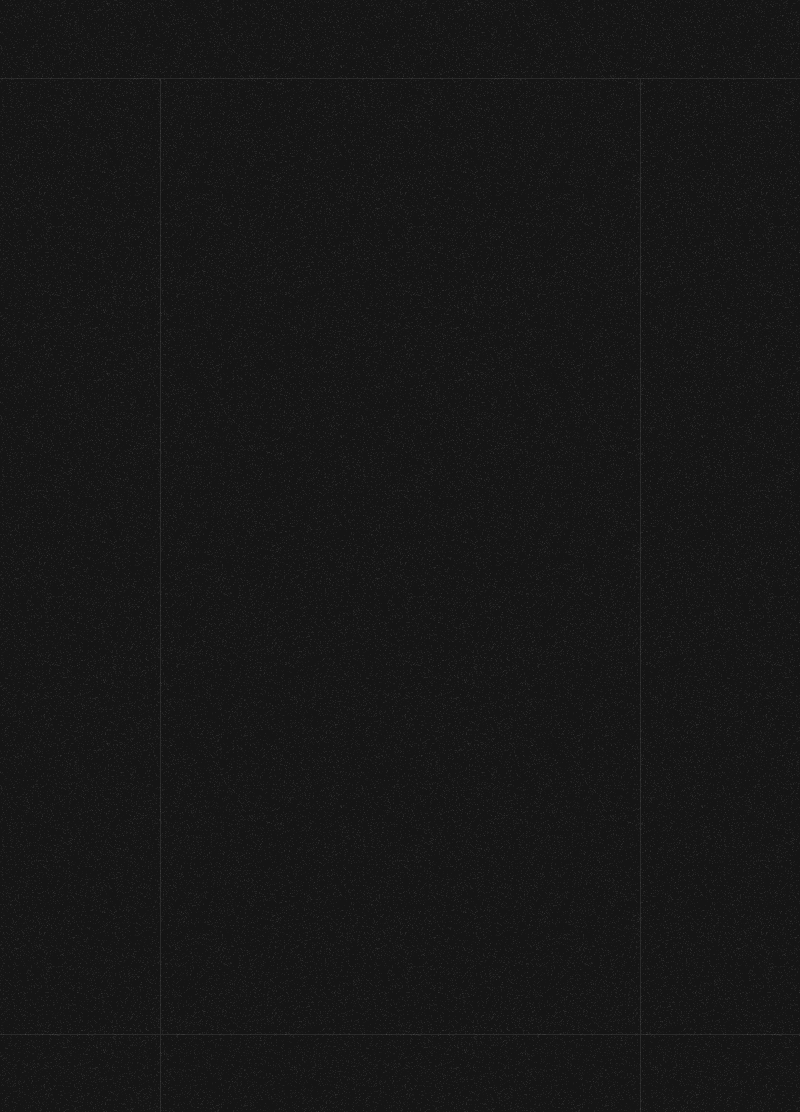 scroll, scrollTop: 230, scrollLeft: 0, axis: vertical 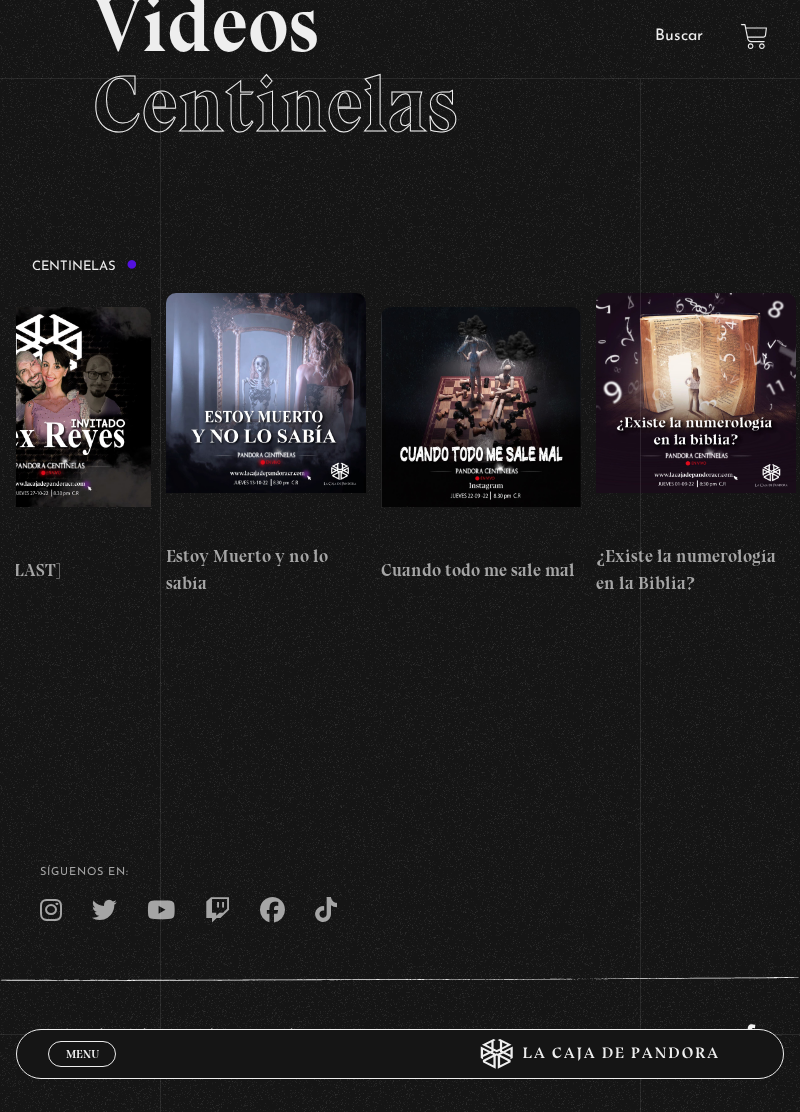 click at bounding box center [481, 427] 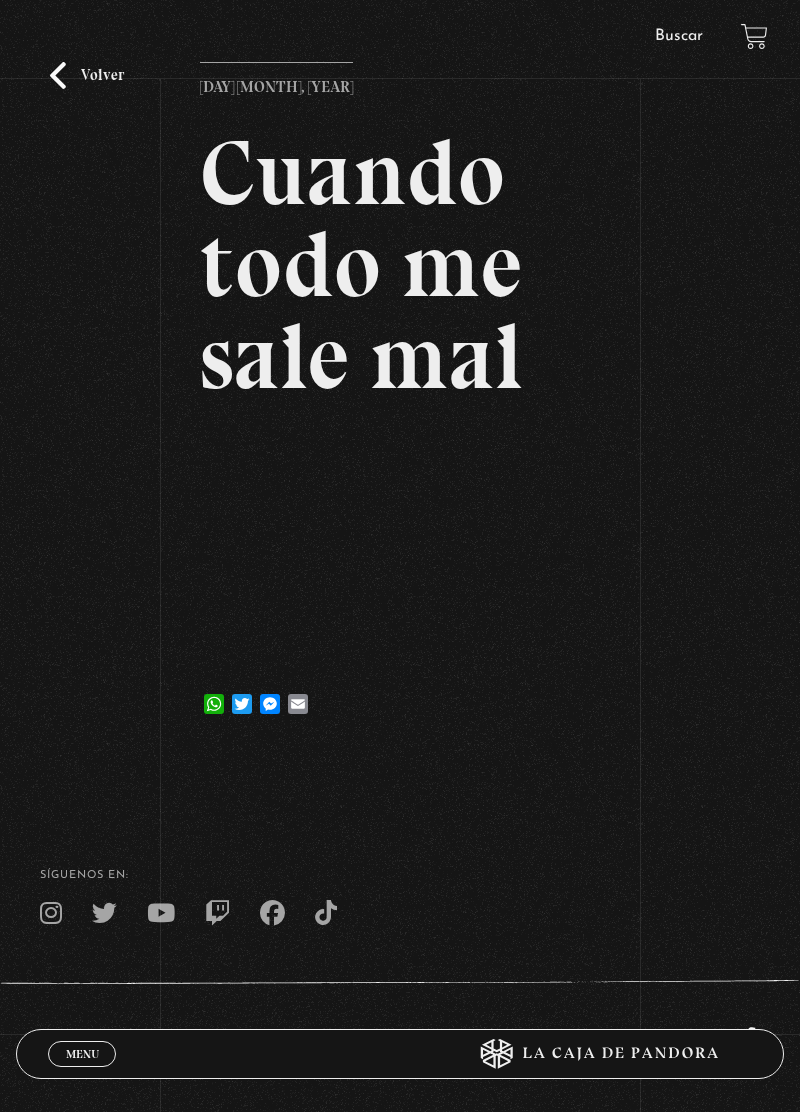 scroll, scrollTop: 192, scrollLeft: 0, axis: vertical 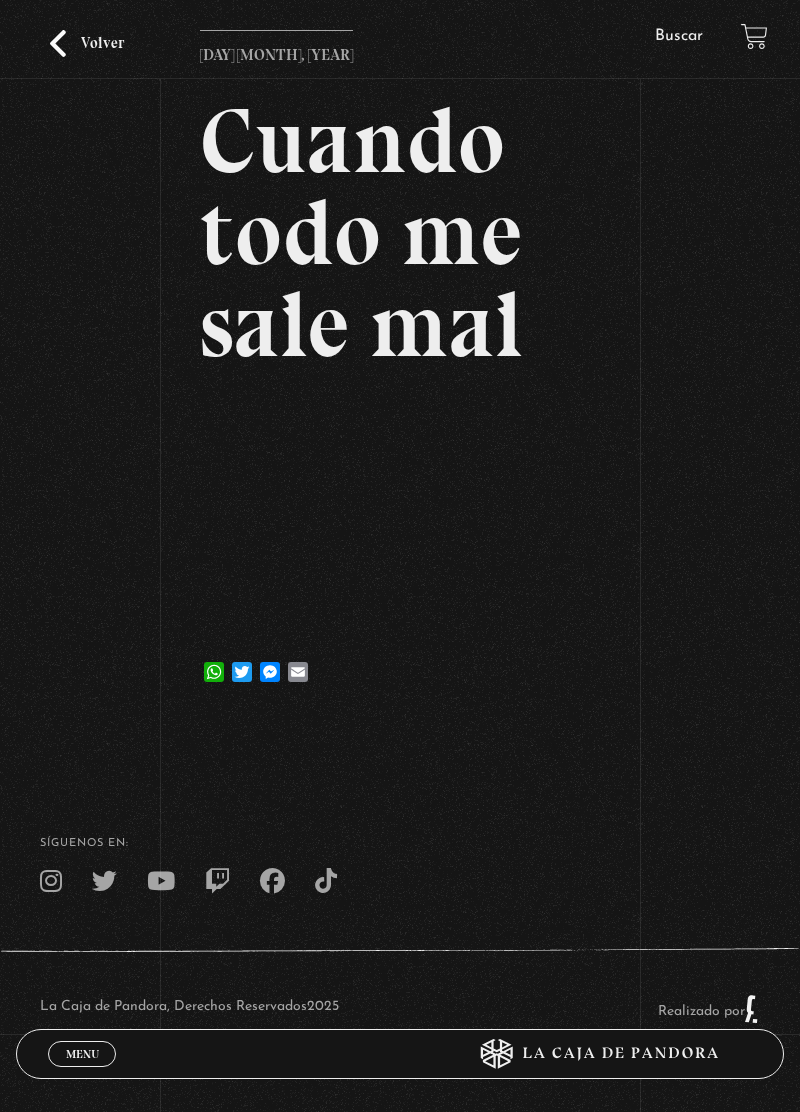click on "Menu" at bounding box center [82, 1054] 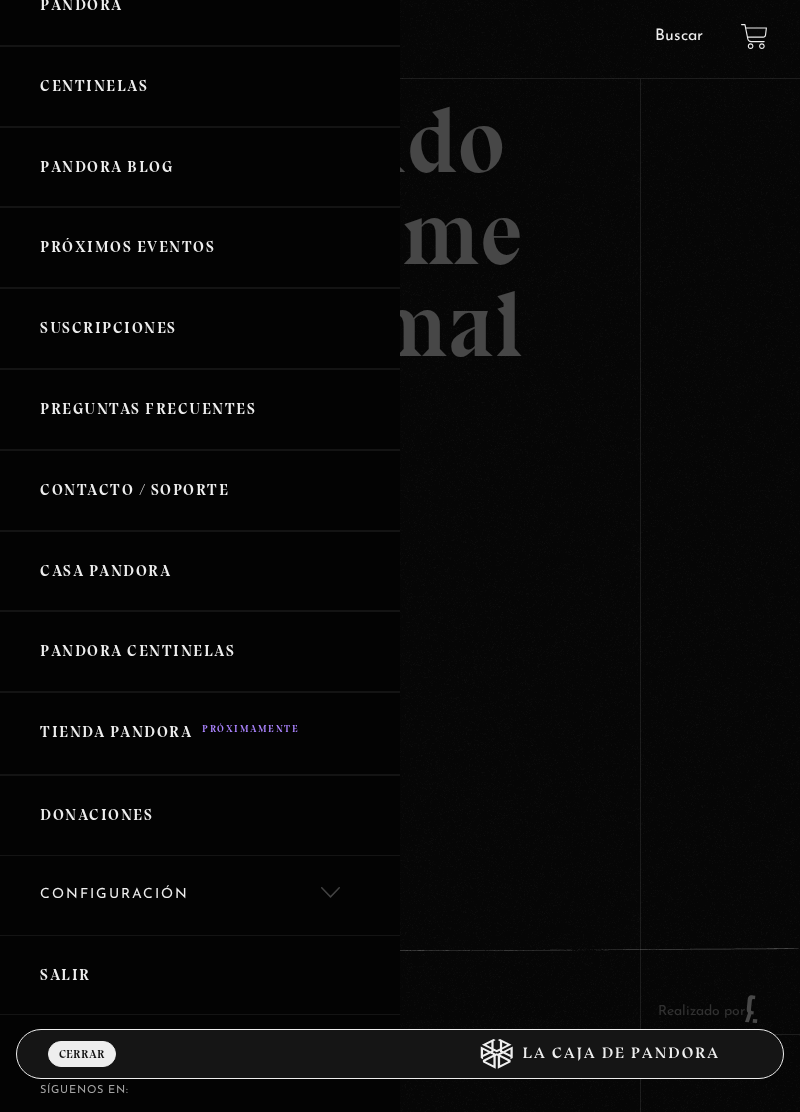 scroll, scrollTop: 326, scrollLeft: 0, axis: vertical 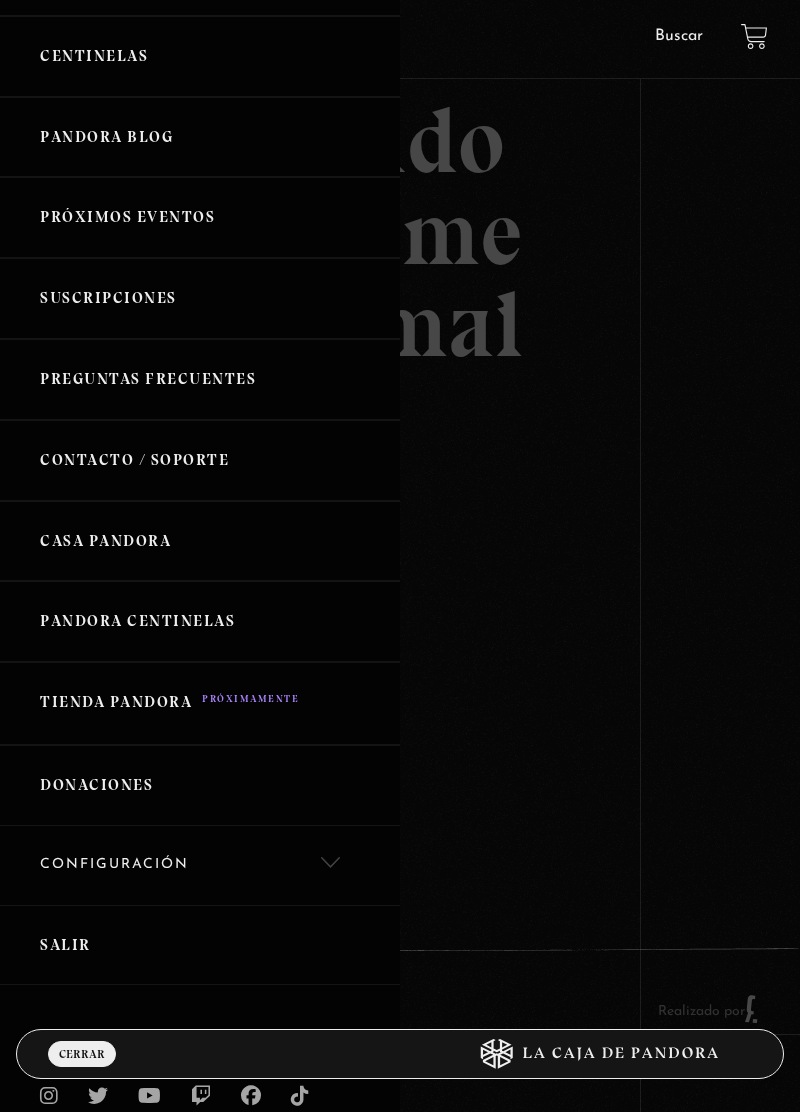 click on "Salir" at bounding box center (200, 945) 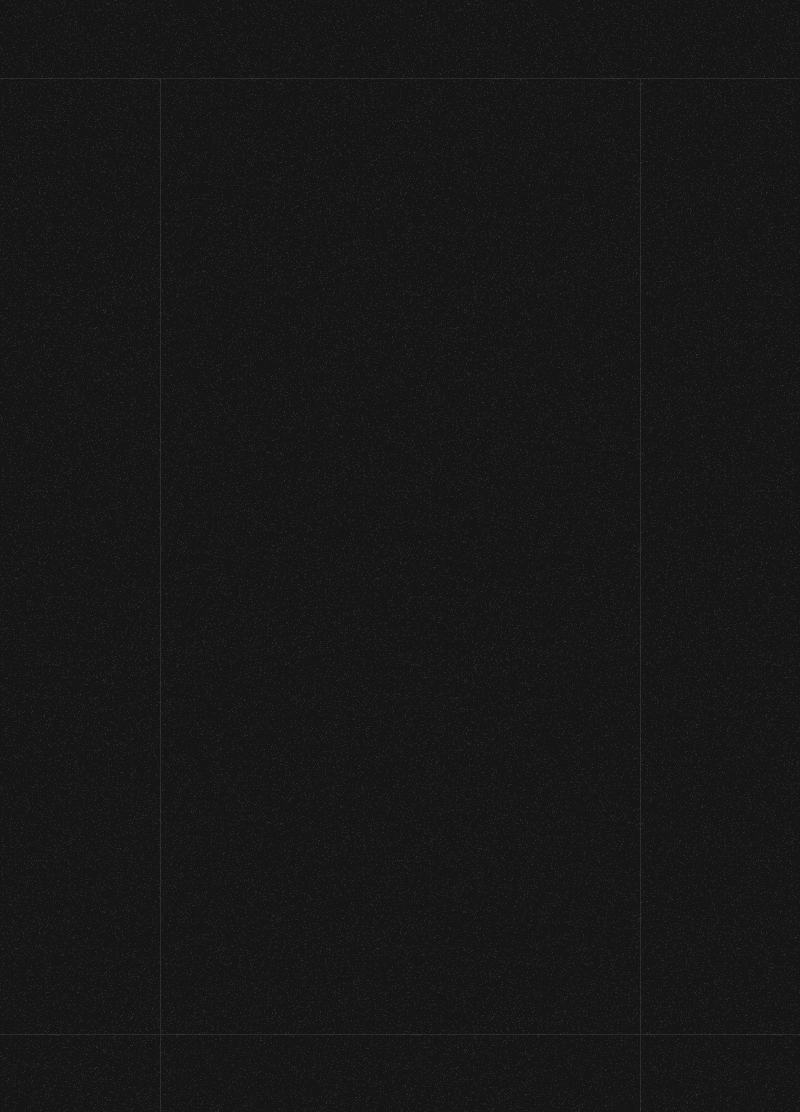 scroll, scrollTop: 0, scrollLeft: 0, axis: both 